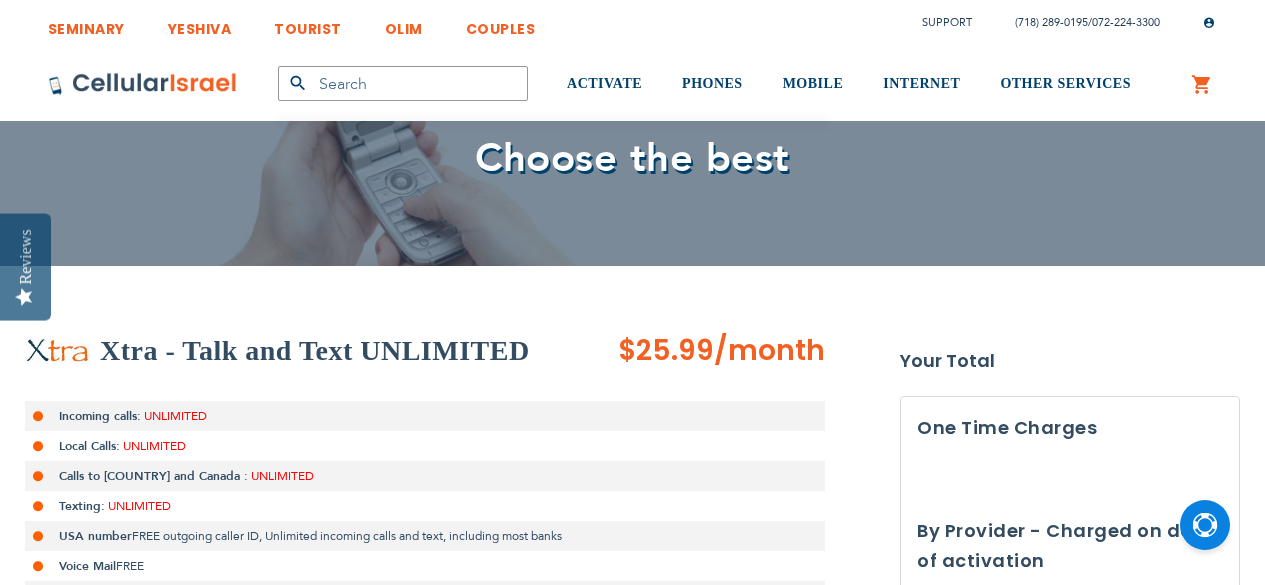 scroll, scrollTop: 0, scrollLeft: 0, axis: both 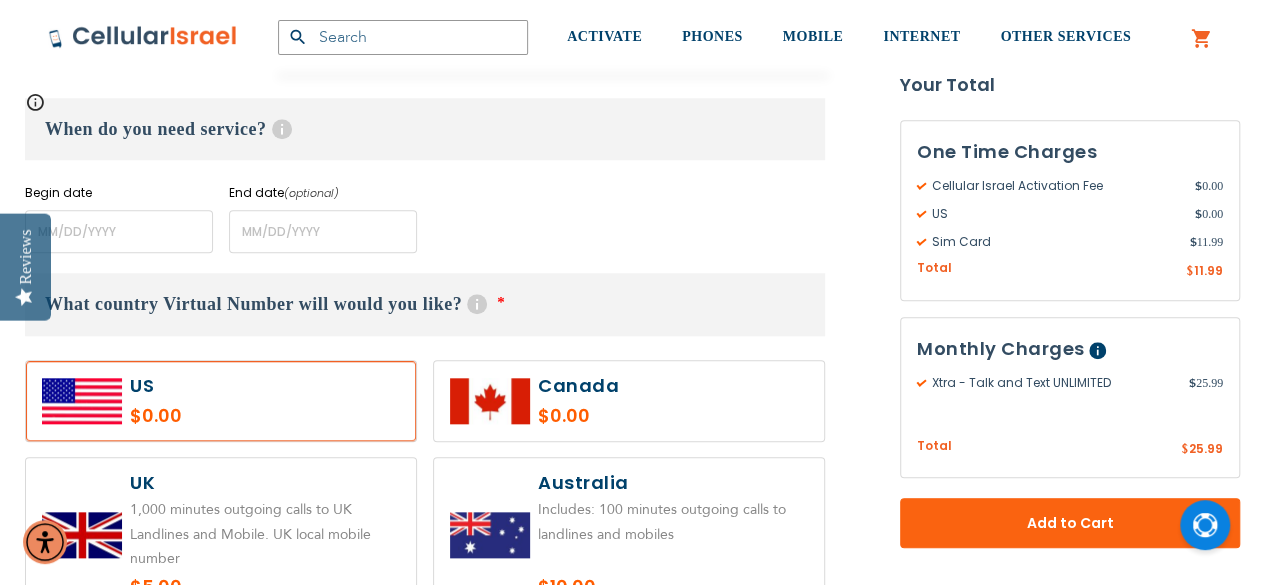 click at bounding box center (221, 401) 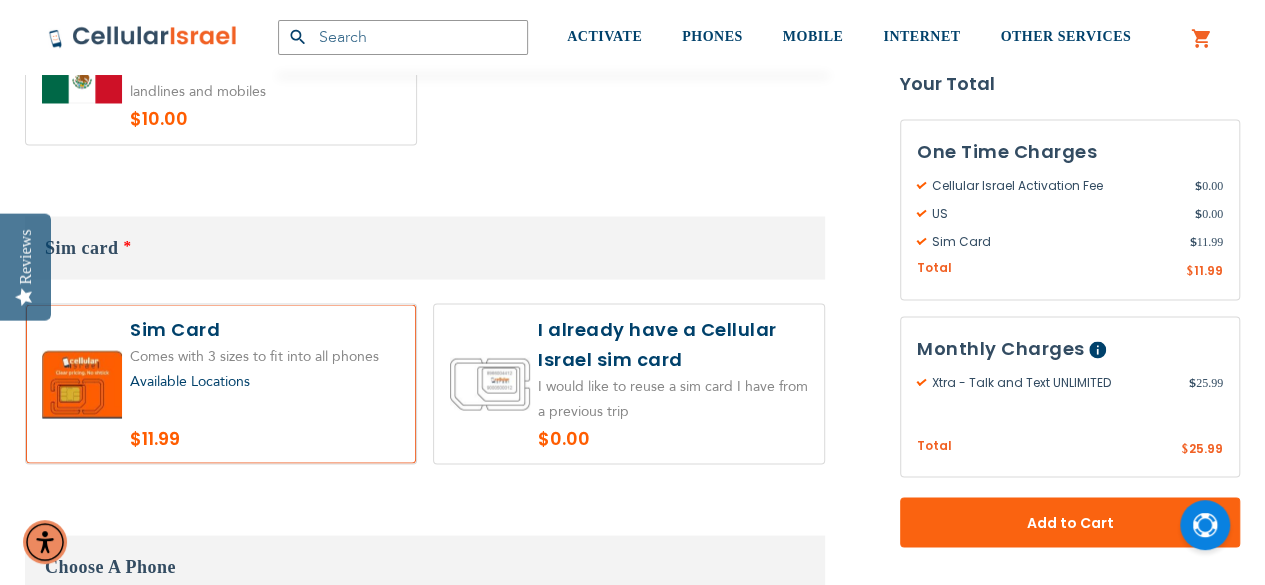 scroll, scrollTop: 1762, scrollLeft: 0, axis: vertical 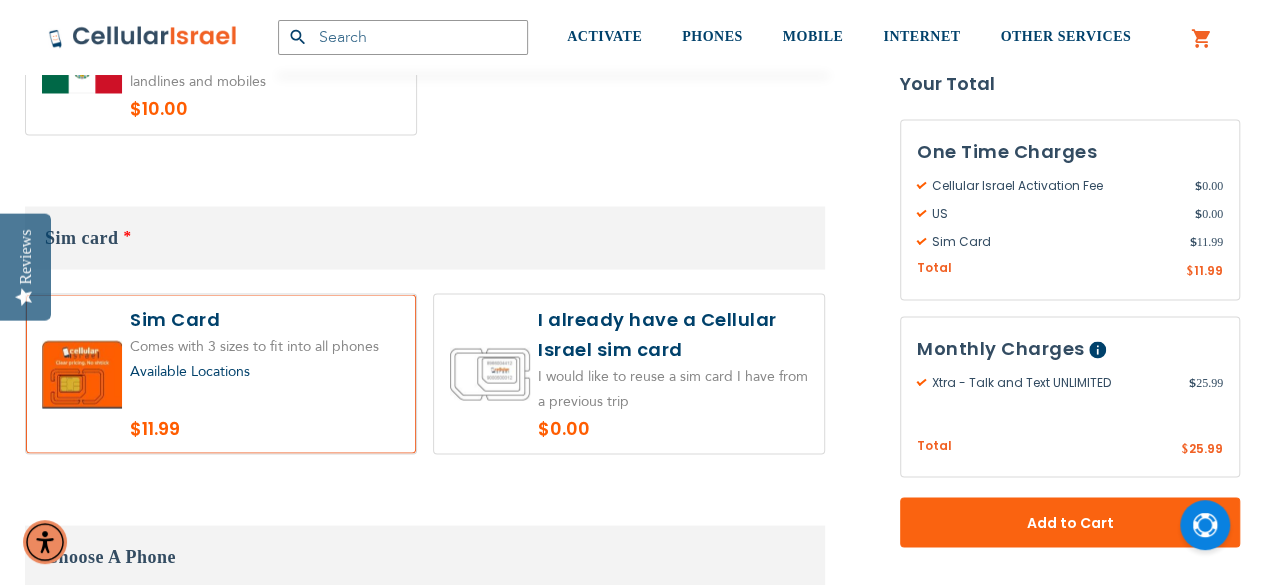 click at bounding box center (629, 373) 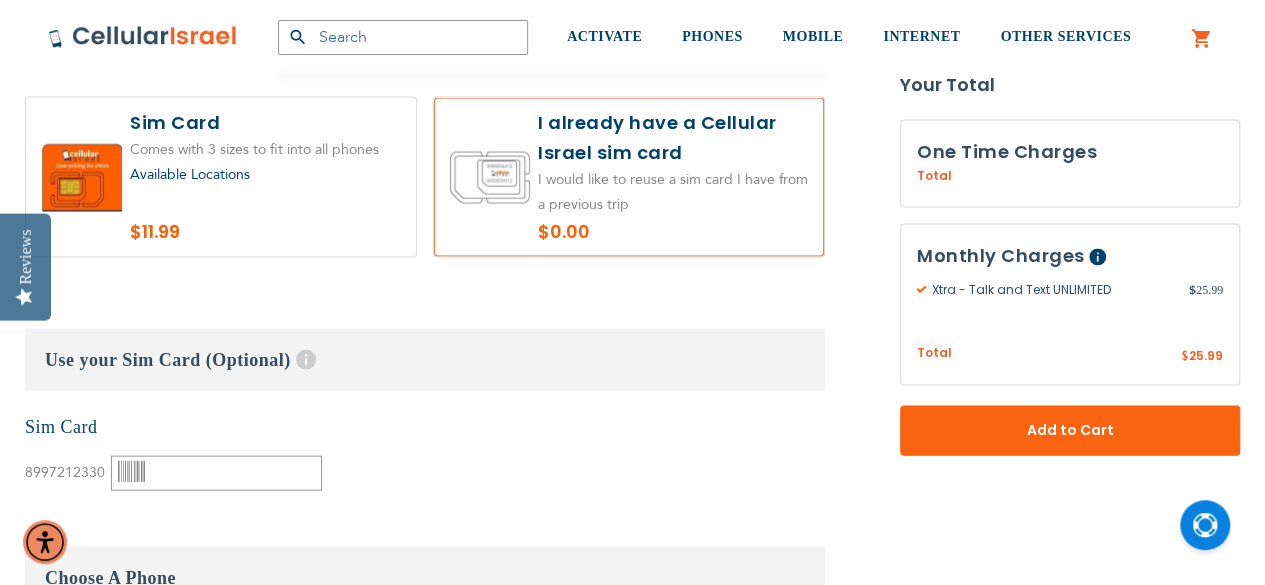 scroll, scrollTop: 1974, scrollLeft: 0, axis: vertical 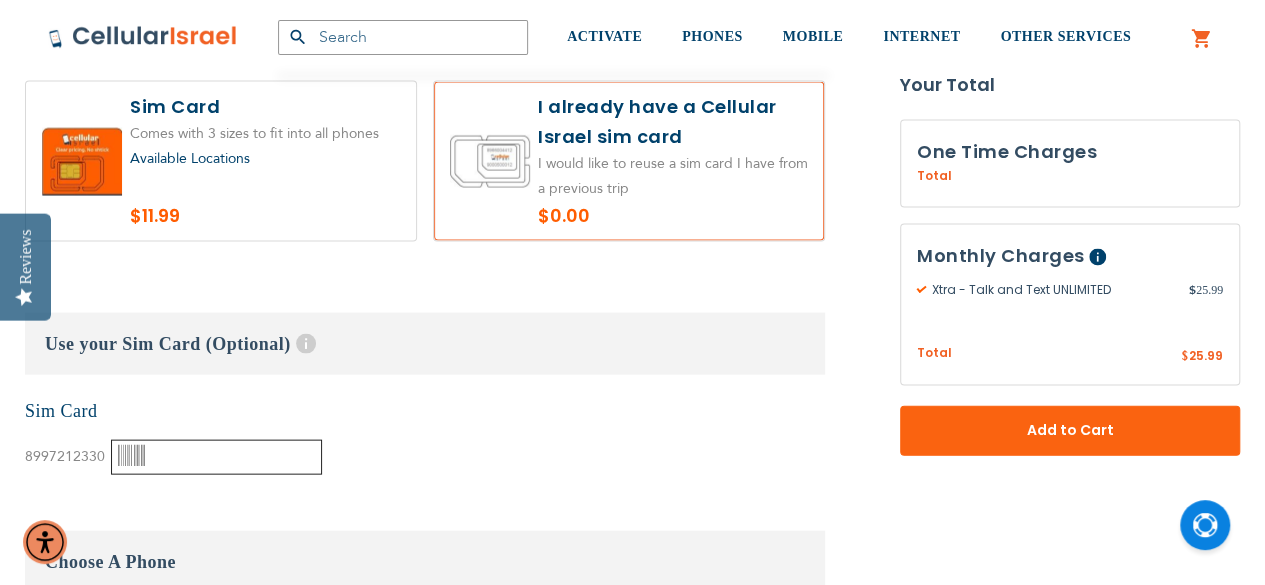 click at bounding box center (216, 457) 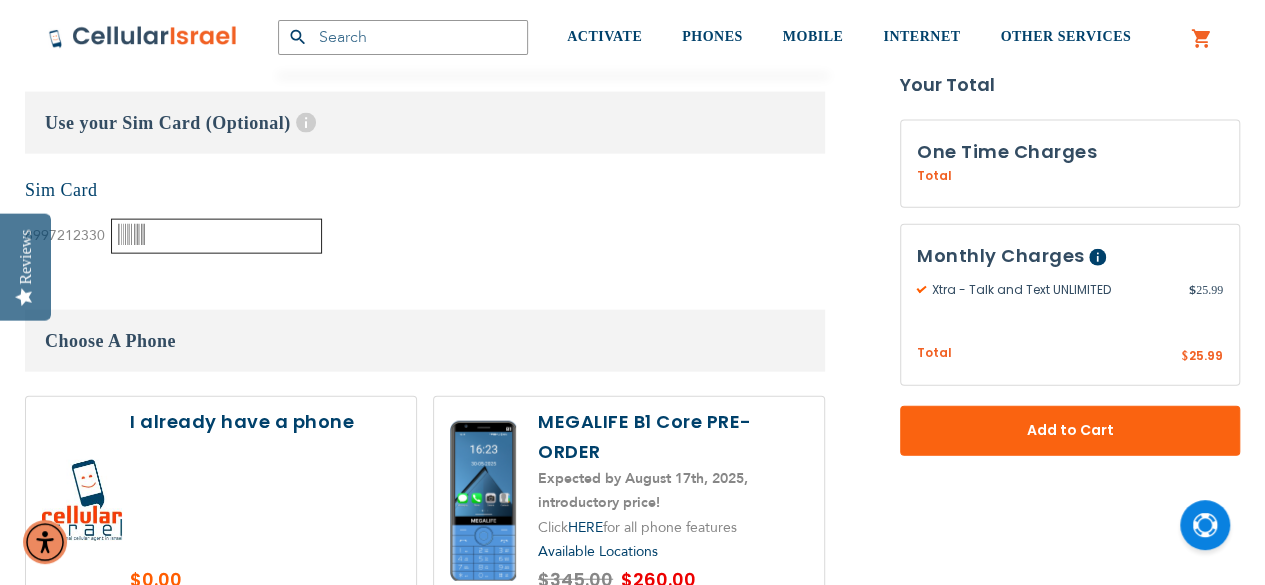 scroll, scrollTop: 2365, scrollLeft: 0, axis: vertical 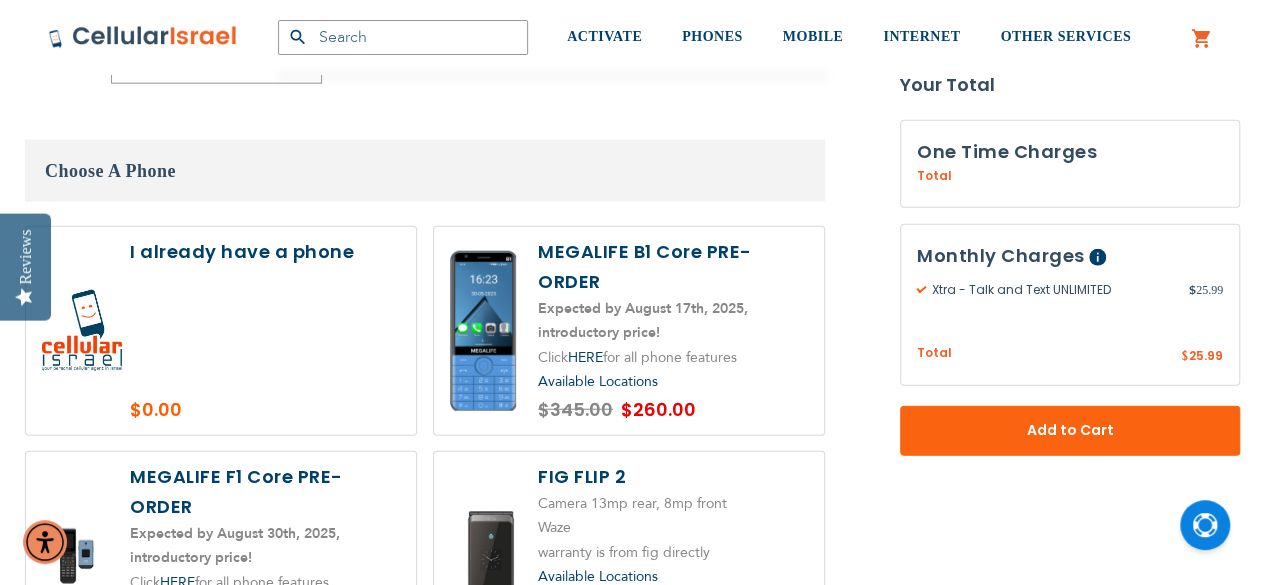 click at bounding box center (221, 331) 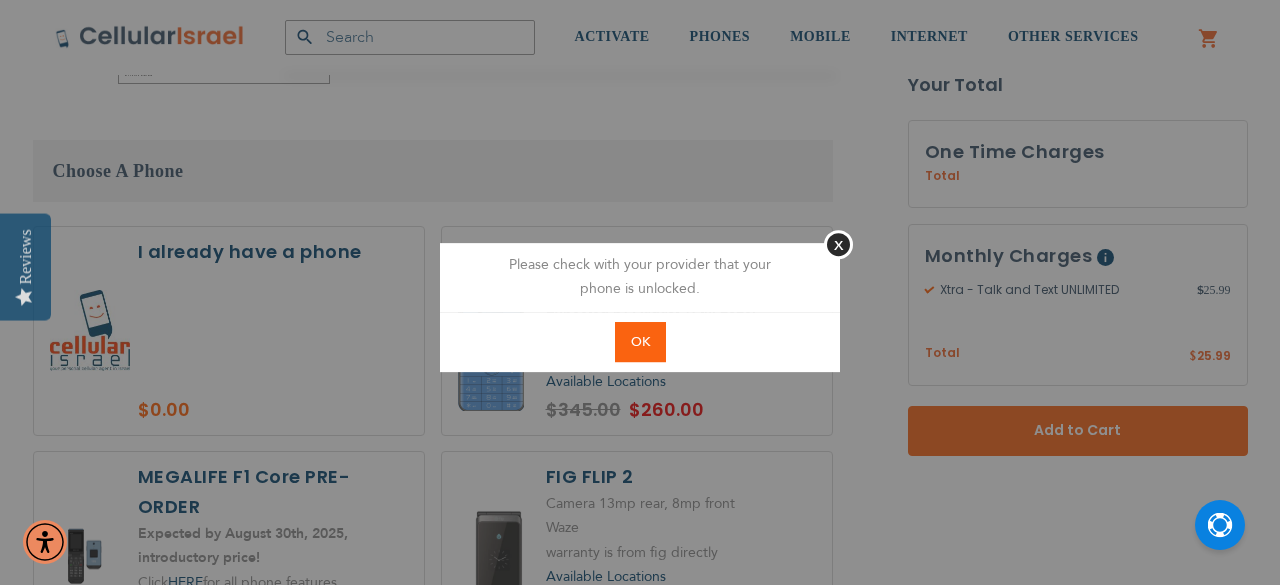 click on "OK" at bounding box center (640, 342) 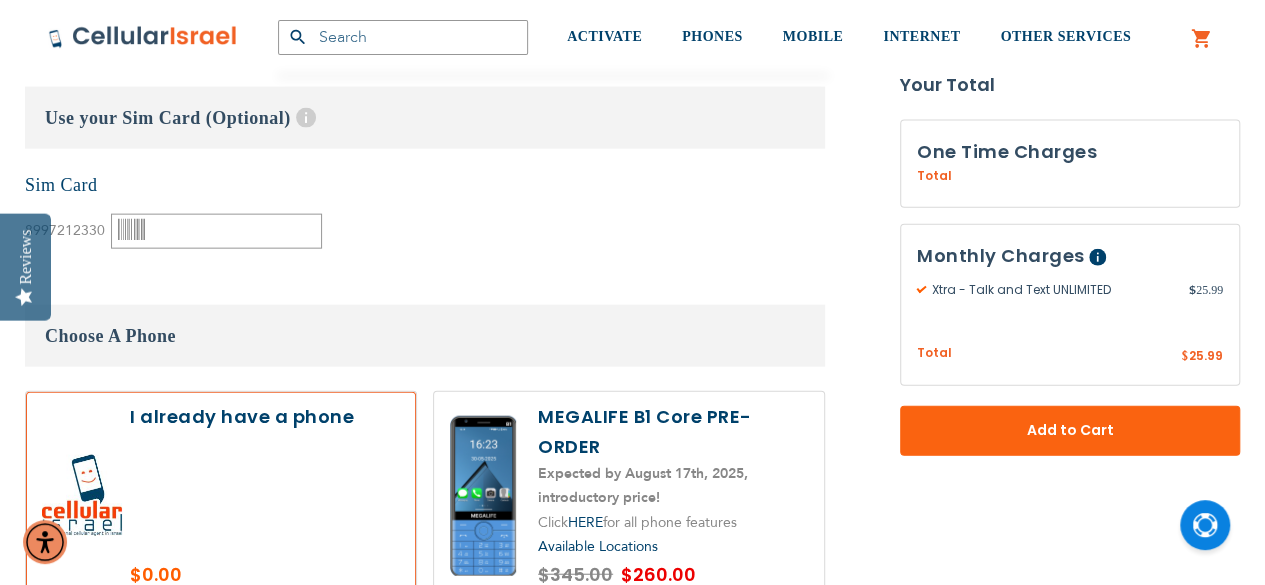 scroll, scrollTop: 2194, scrollLeft: 0, axis: vertical 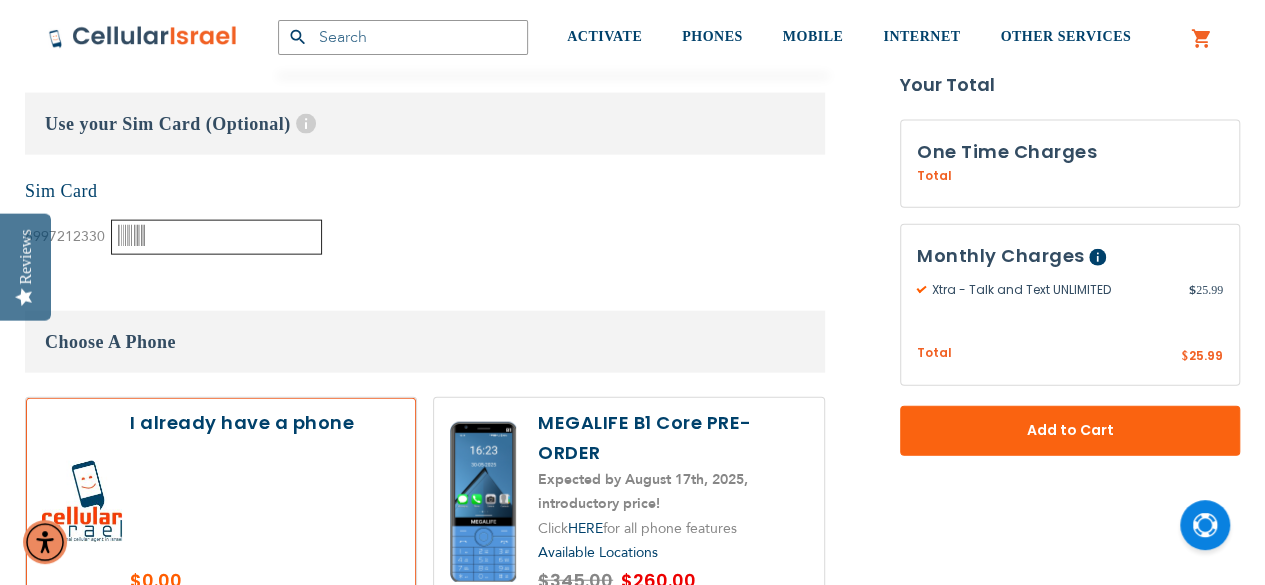click at bounding box center [216, 237] 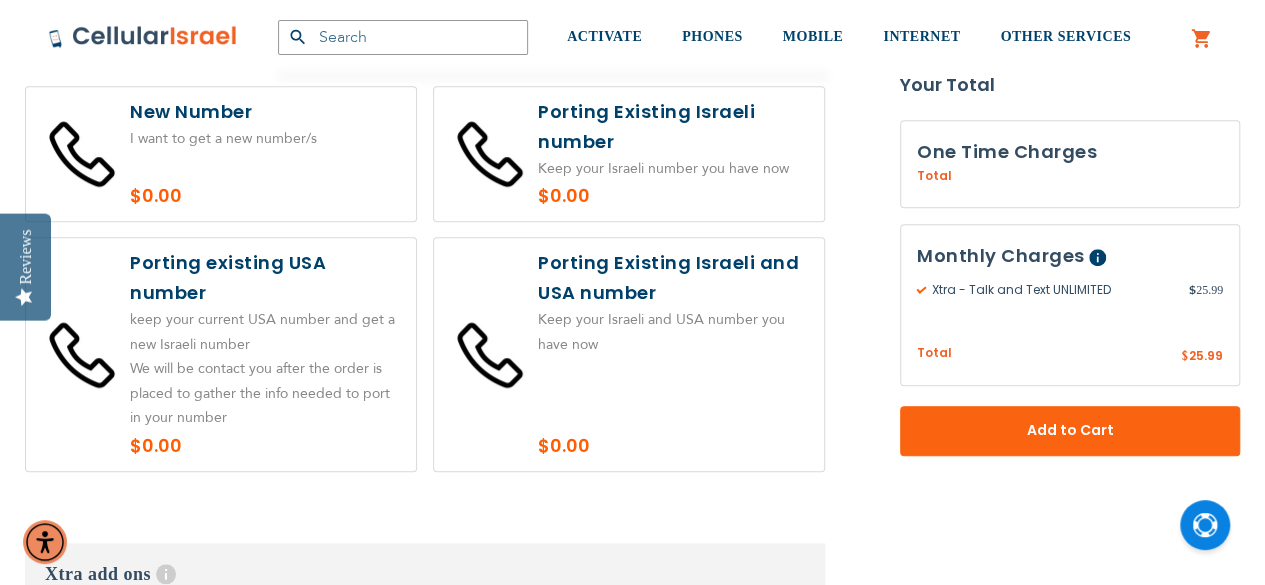 scroll, scrollTop: 4457, scrollLeft: 0, axis: vertical 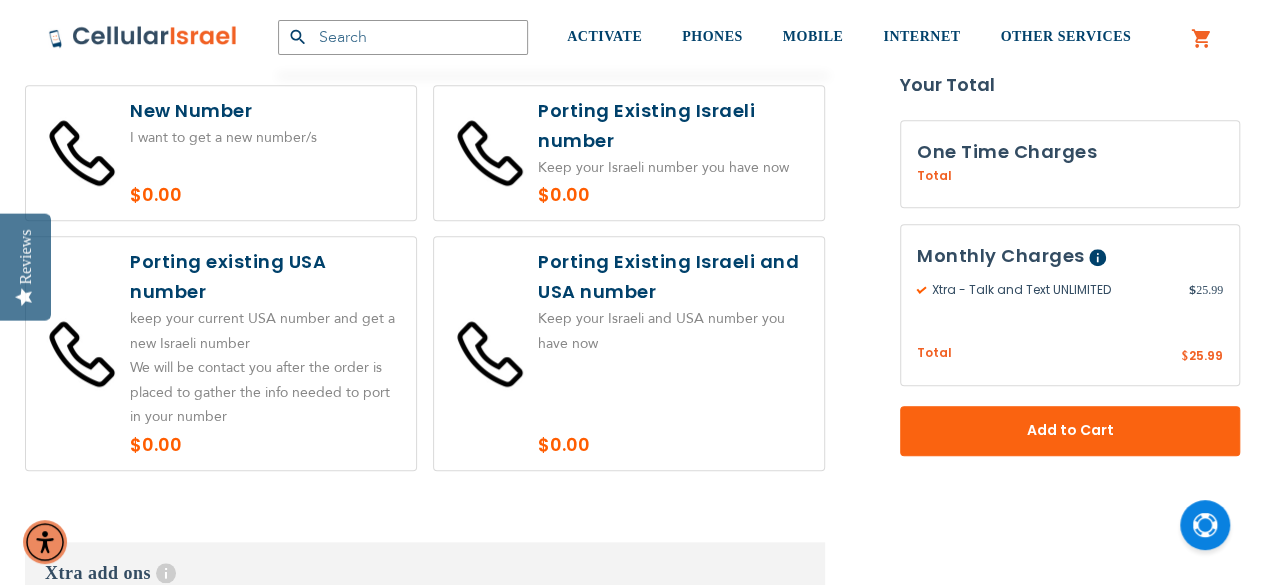 type on "[SSN]" 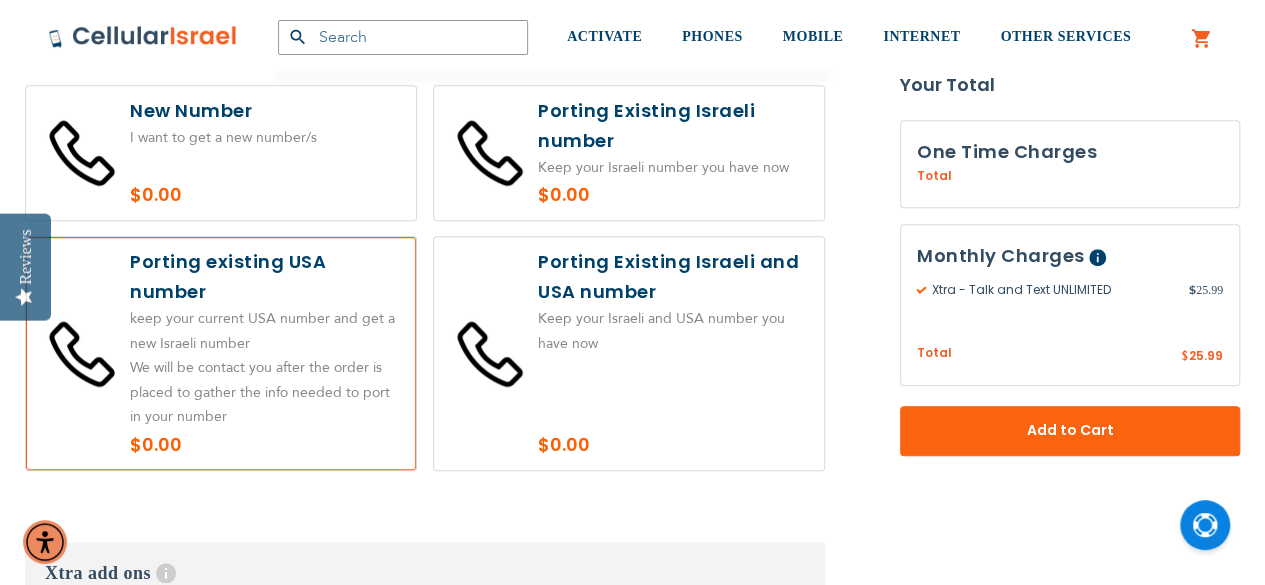 click at bounding box center (221, 353) 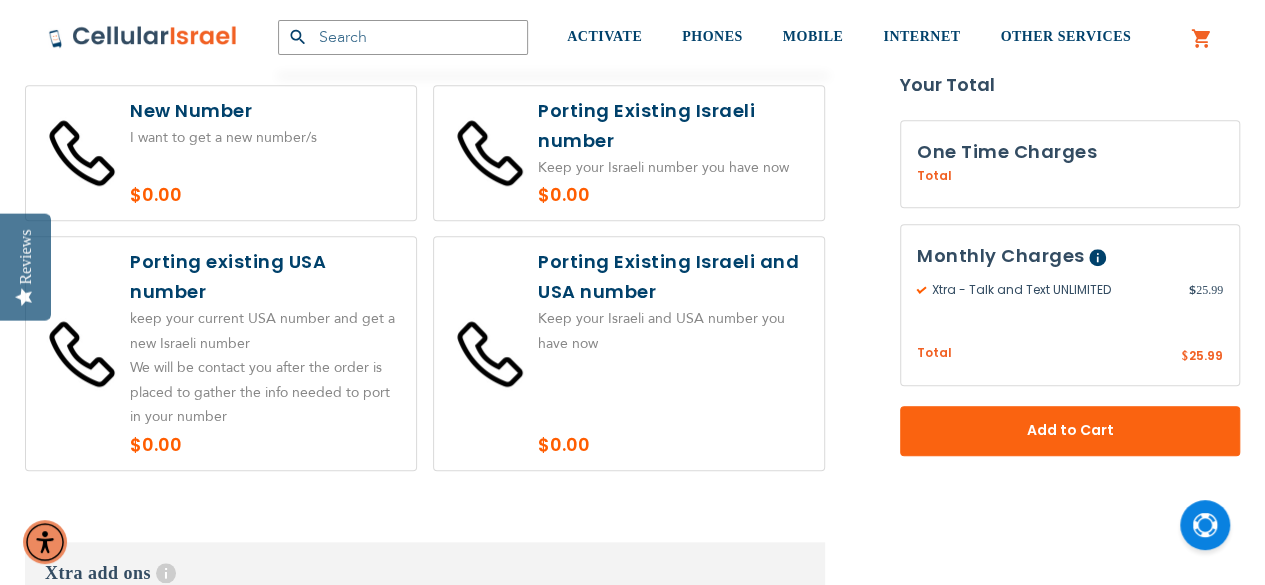 click at bounding box center (221, 353) 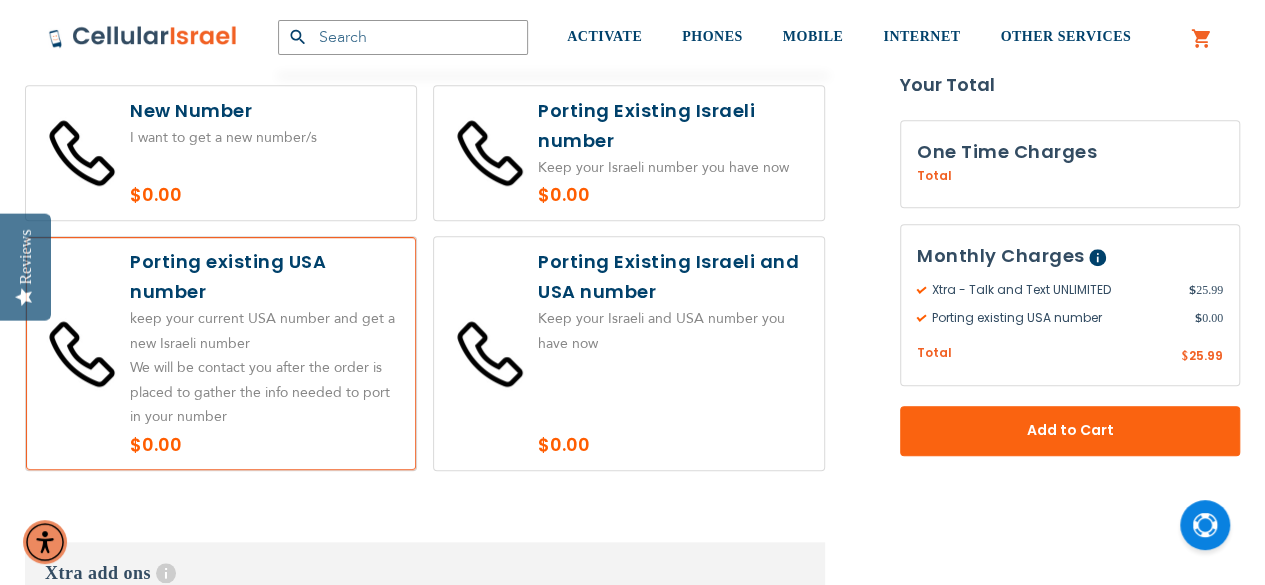 click on "Customize: Xtra - Talk & Text UNLIMITED
What country Virtual Number will would you like?
Help
With our local virtual number service, you can enjoy the convenience of having two phone numbers in one – one [COUNTRY] number and one local number for another country of your choice.  Say goodbye to international fees for your friends and family when they call you from abroad.
*
$0.00" at bounding box center (425, -1084) 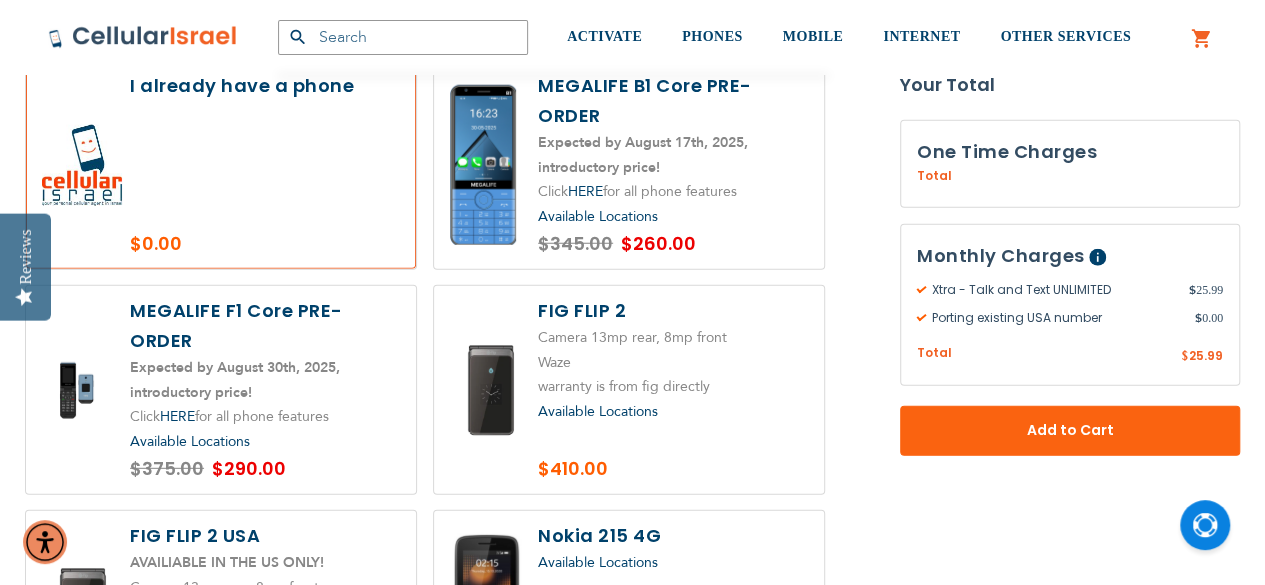 scroll, scrollTop: 2570, scrollLeft: 0, axis: vertical 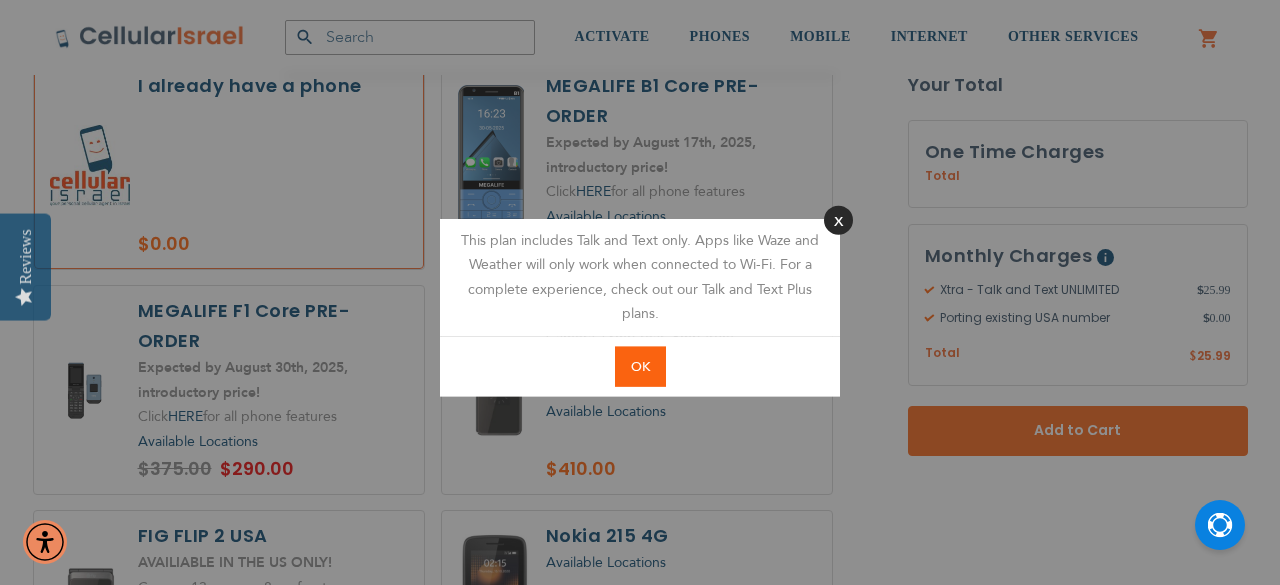 click on "Close" at bounding box center [838, 219] 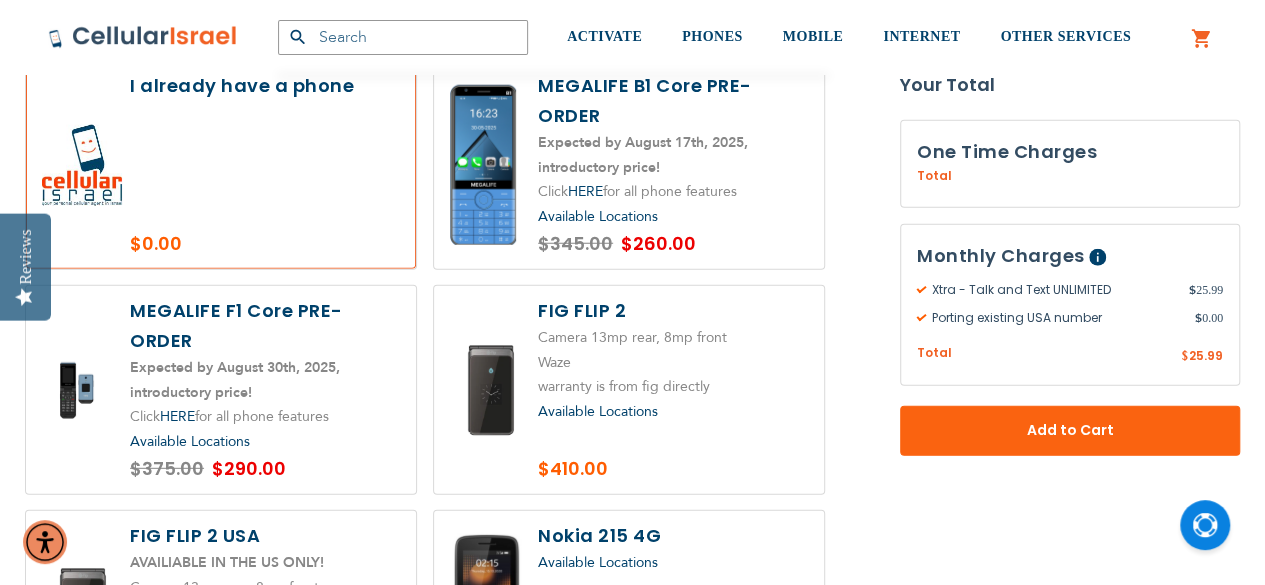 click at bounding box center [221, 165] 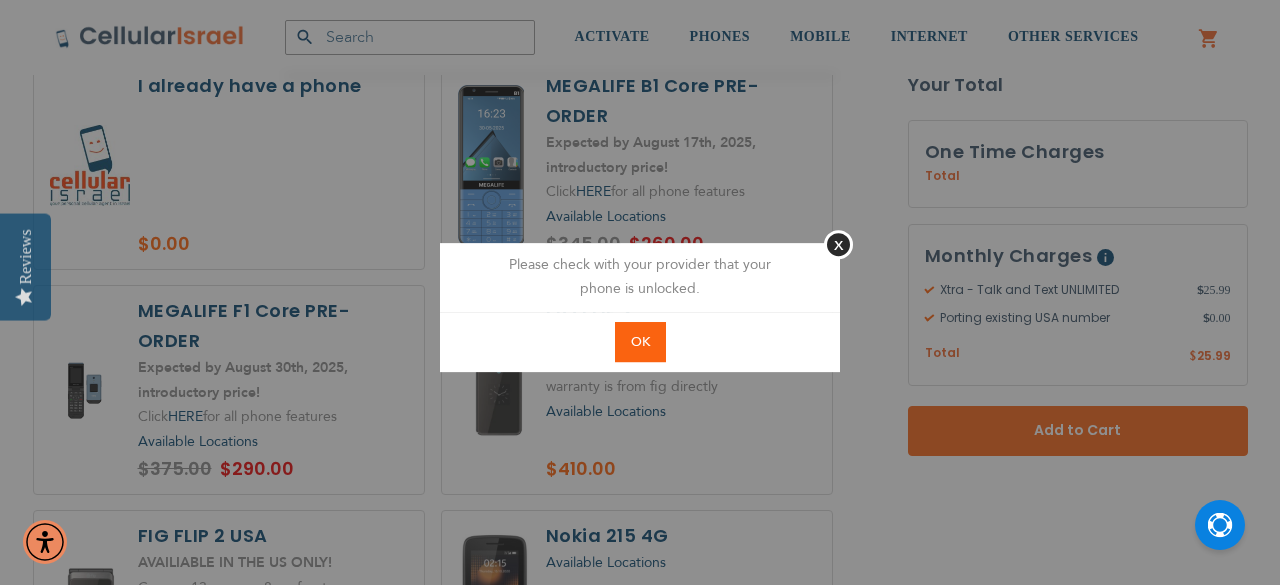 click on "OK" at bounding box center (640, 342) 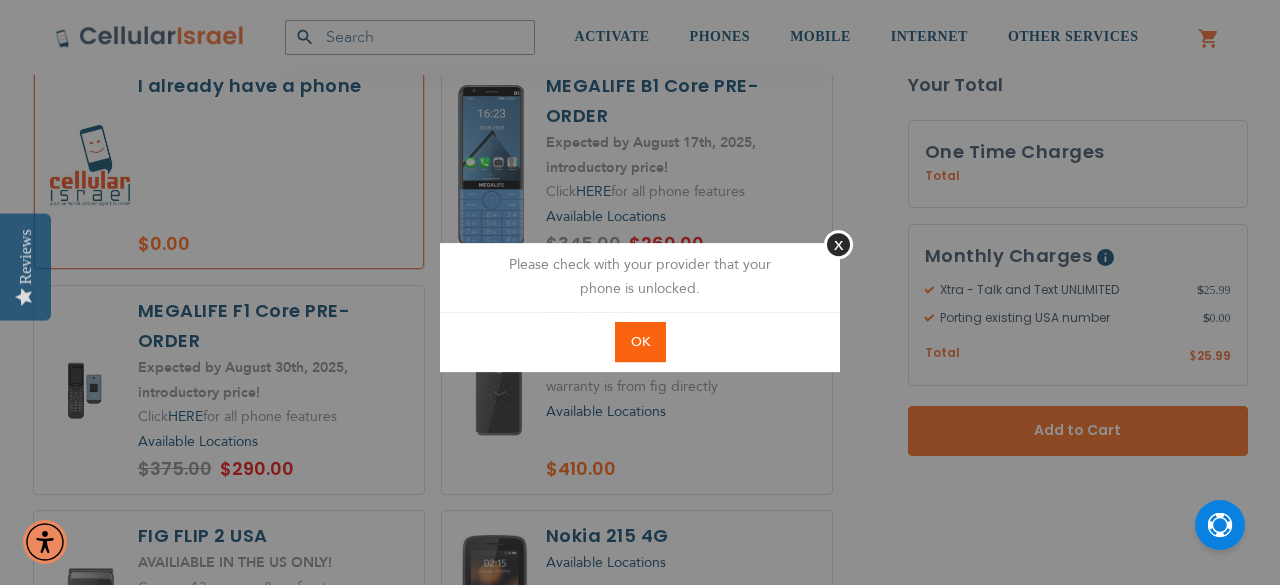 click at bounding box center [640, 292] 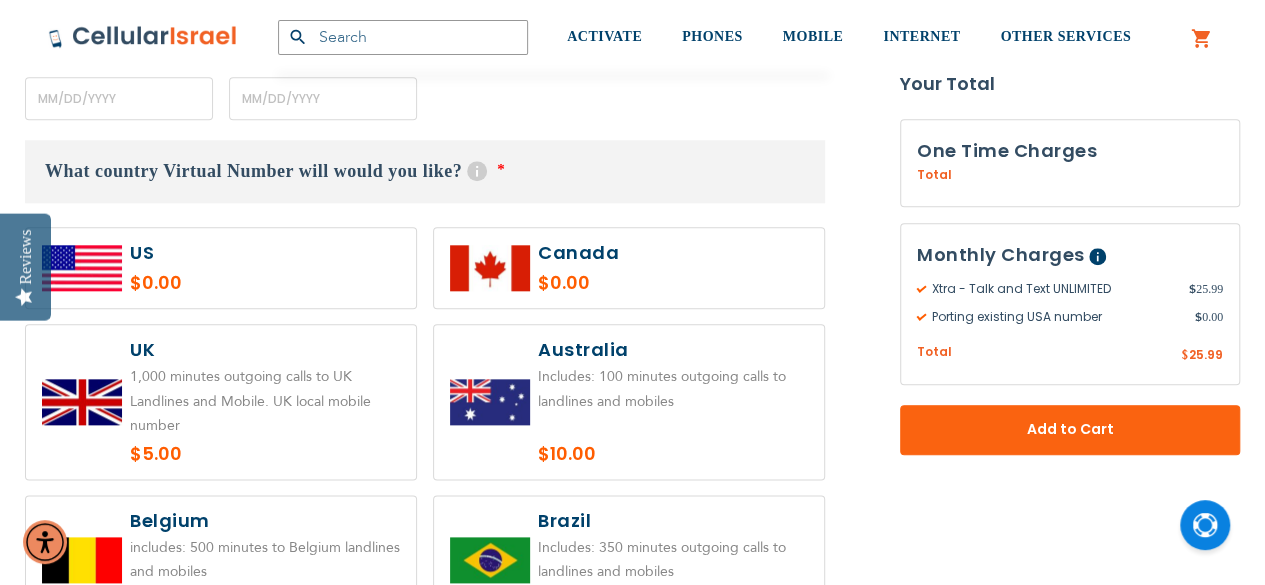 scroll, scrollTop: 954, scrollLeft: 0, axis: vertical 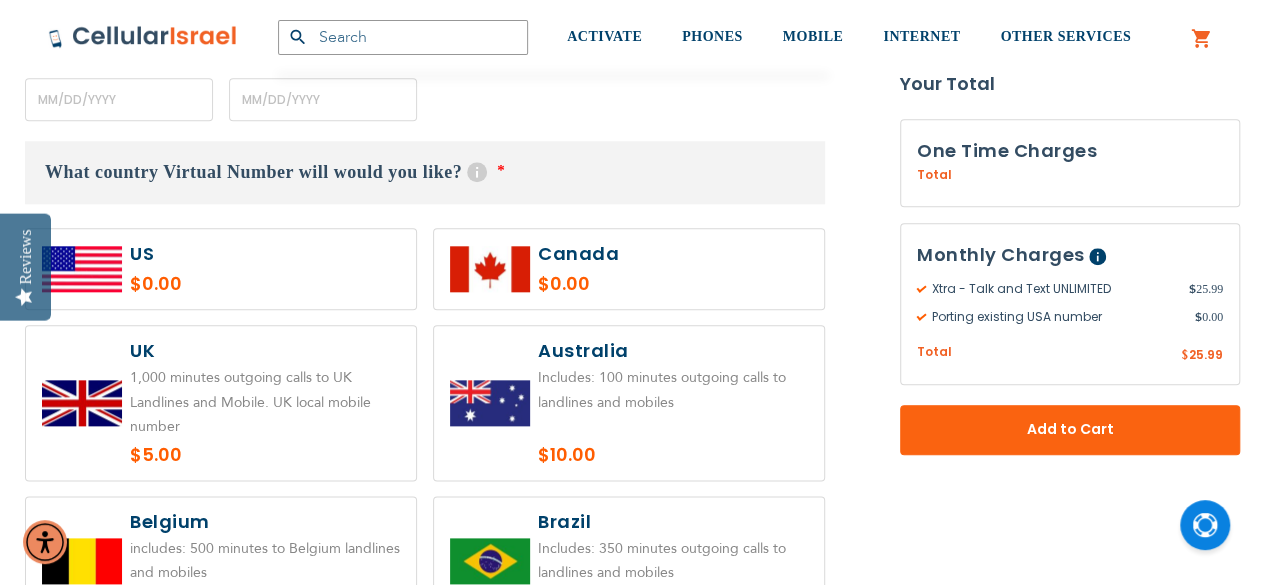 click at bounding box center (221, 269) 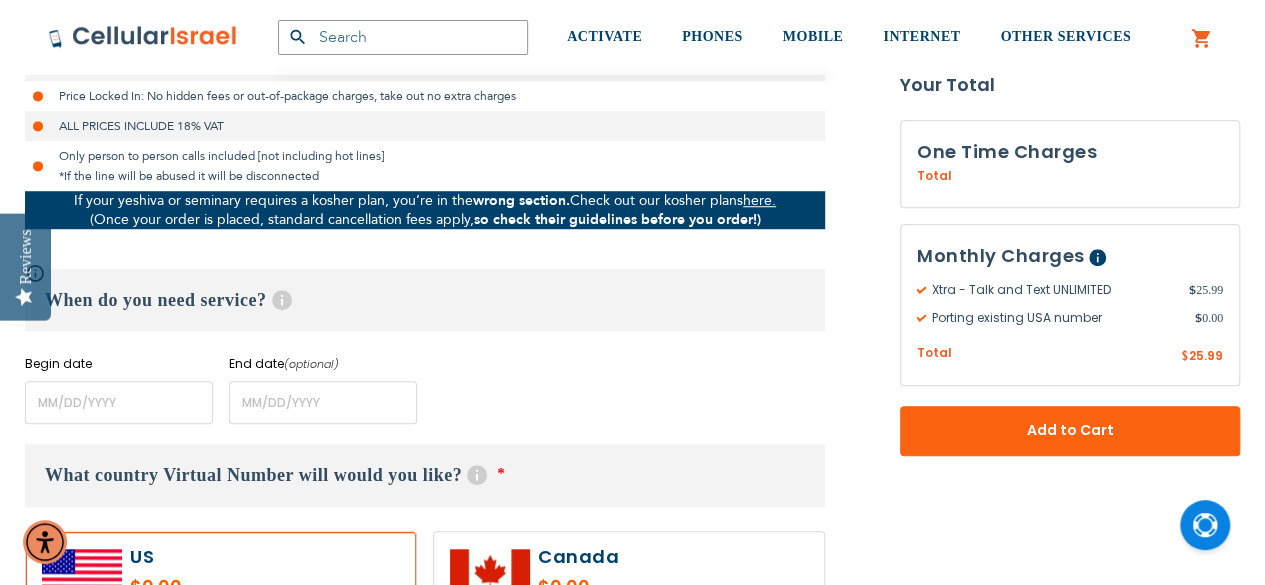 scroll, scrollTop: 648, scrollLeft: 0, axis: vertical 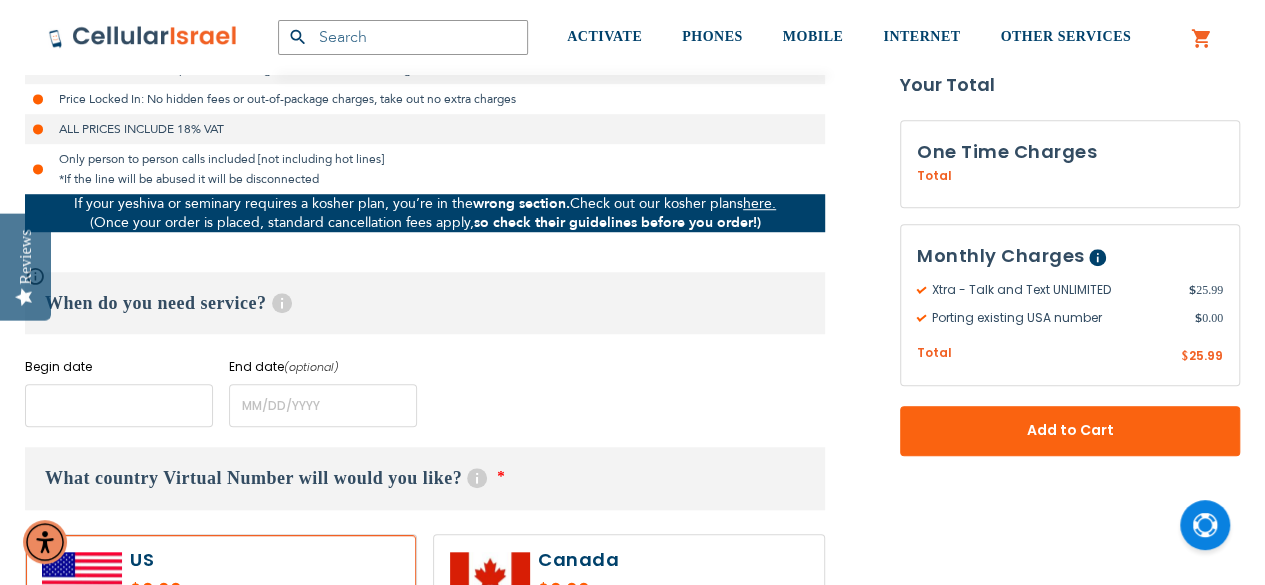 click at bounding box center (119, 405) 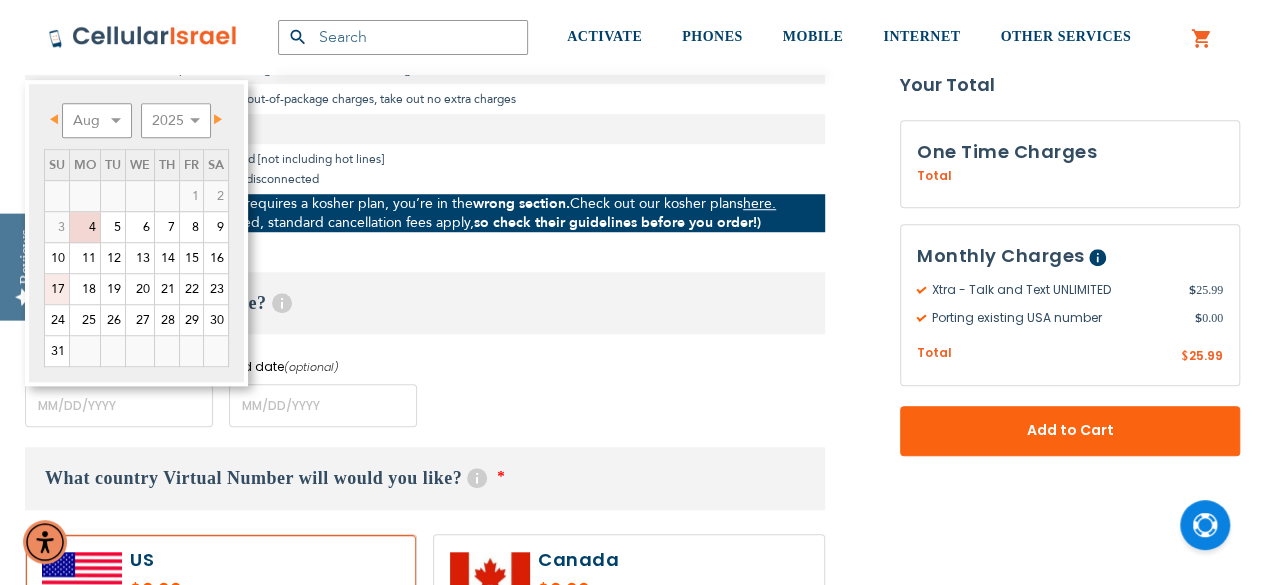 click on "17" at bounding box center (57, 289) 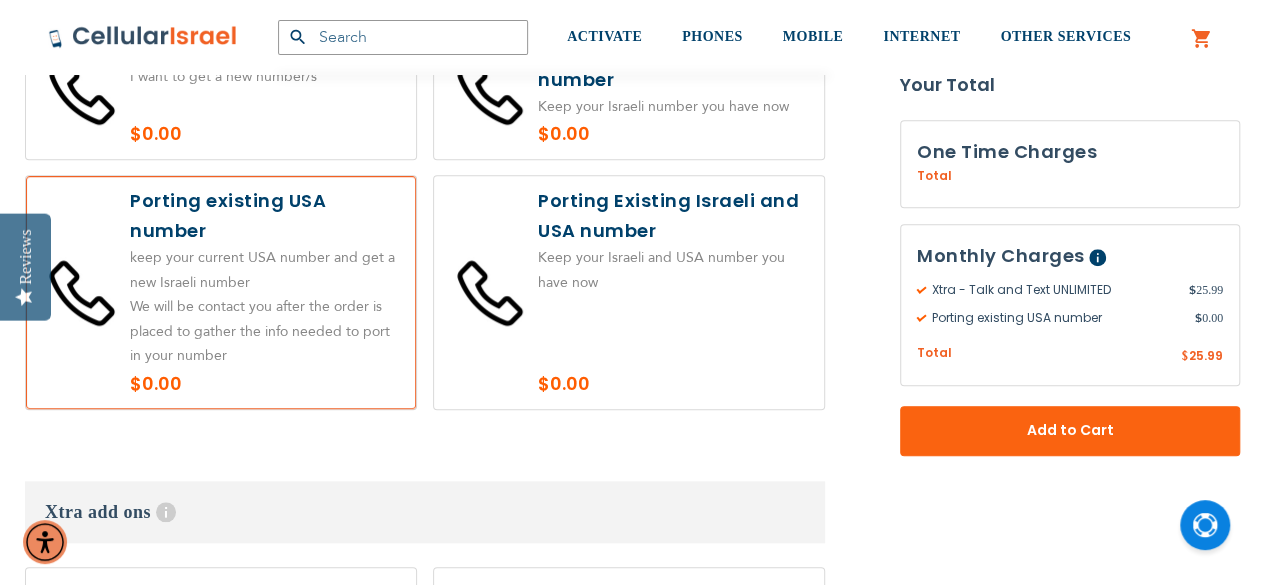 scroll, scrollTop: 4499, scrollLeft: 0, axis: vertical 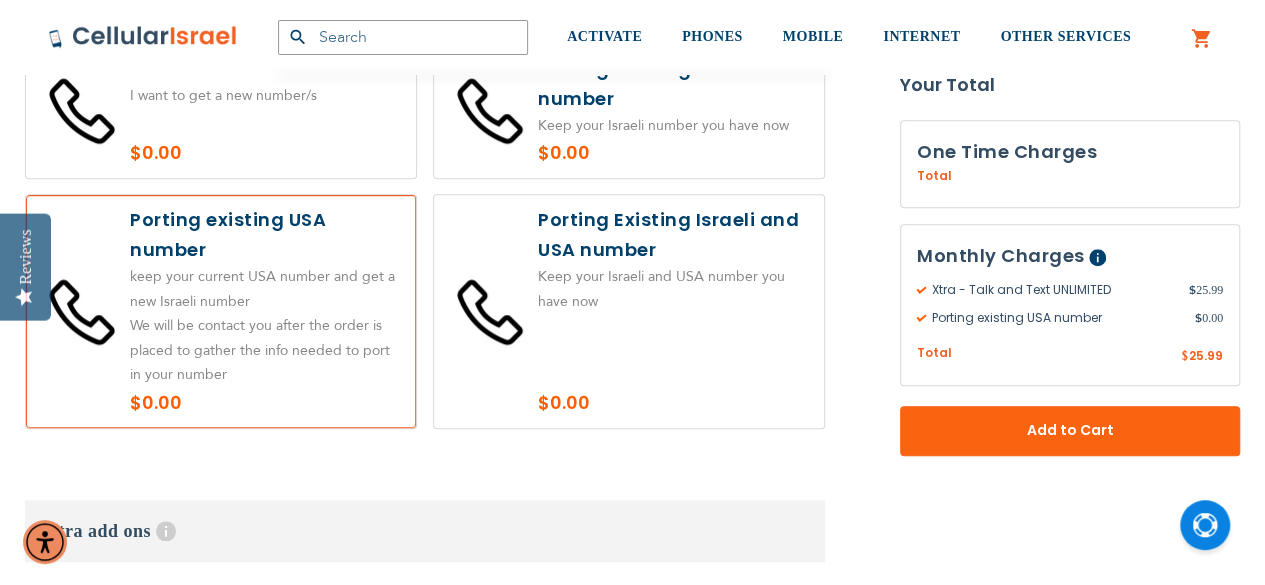 click at bounding box center [629, 311] 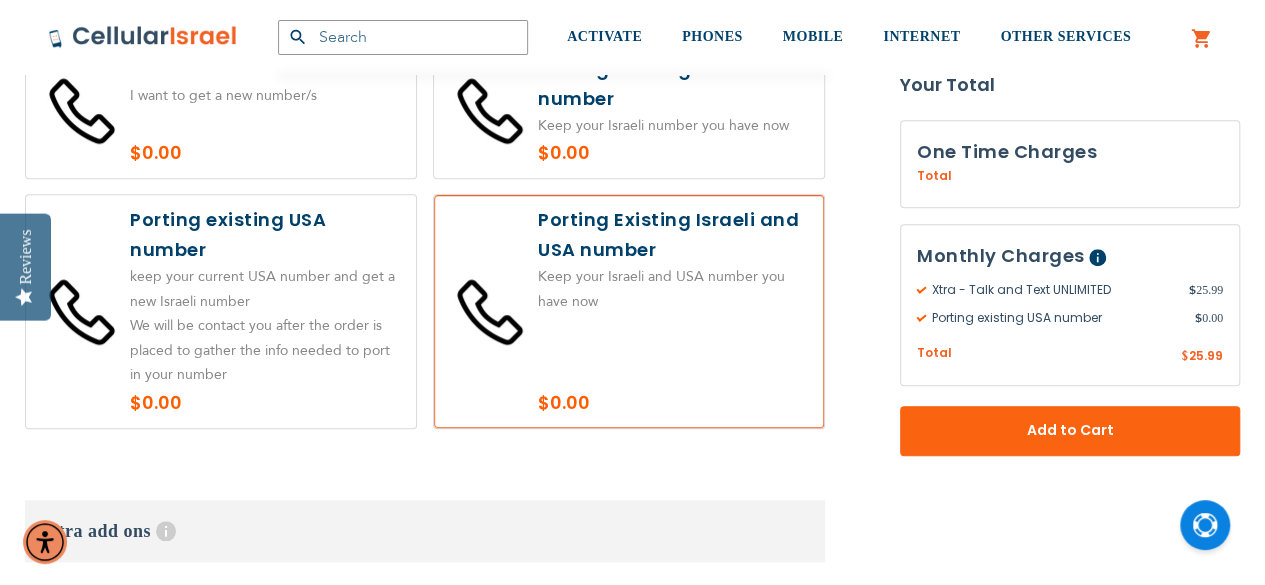 click at bounding box center (629, 311) 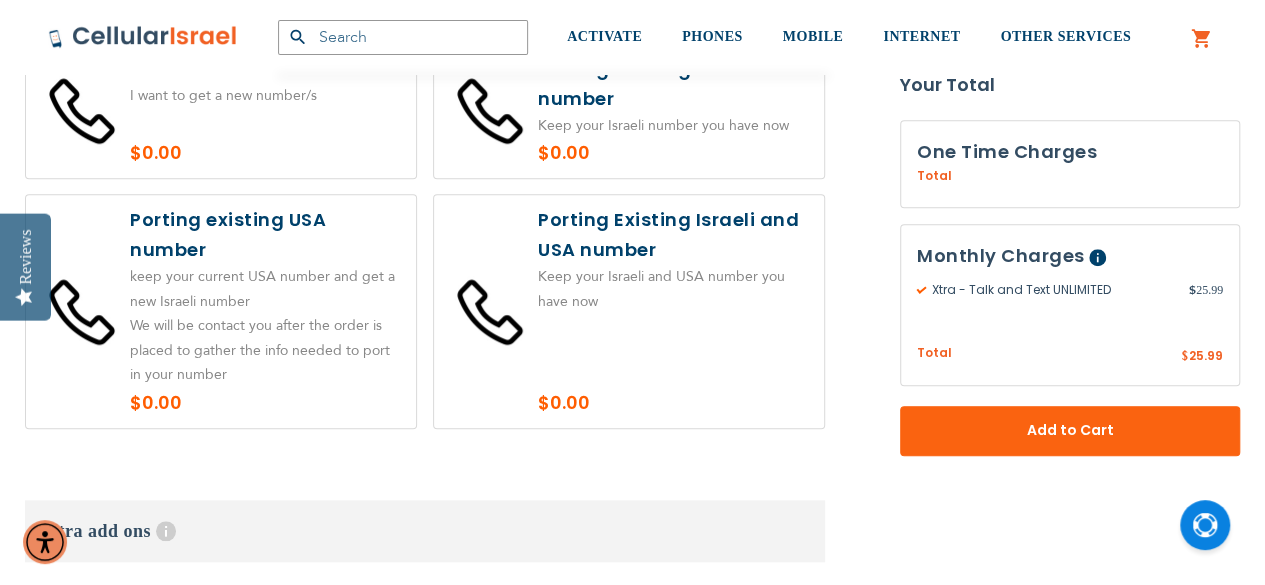 click at bounding box center (629, 311) 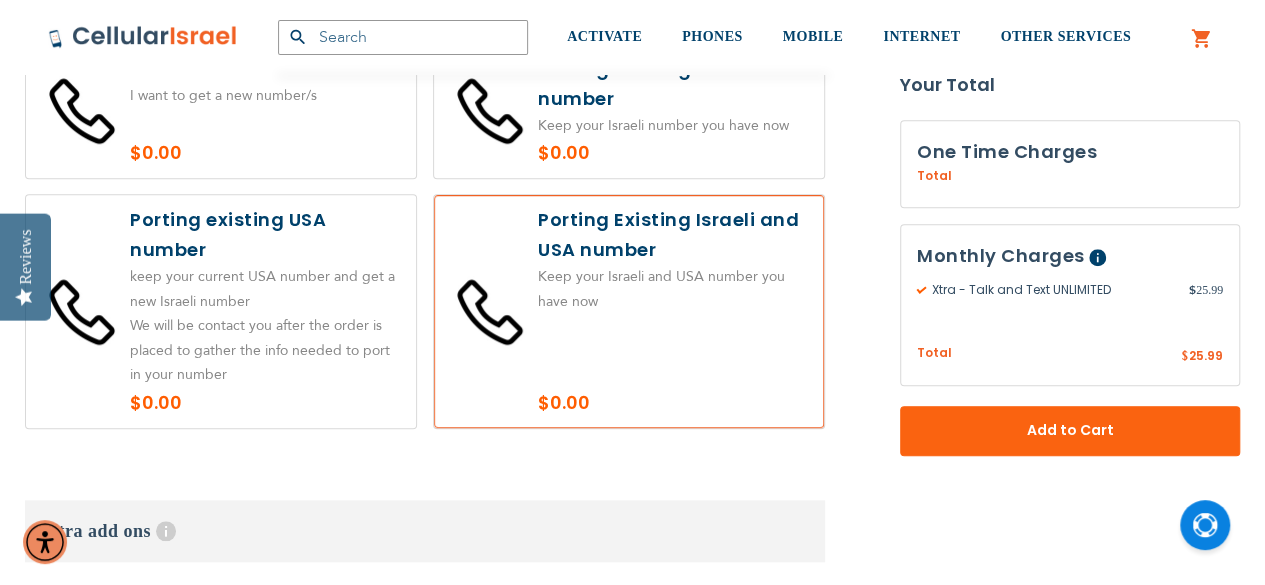 click at bounding box center (629, 311) 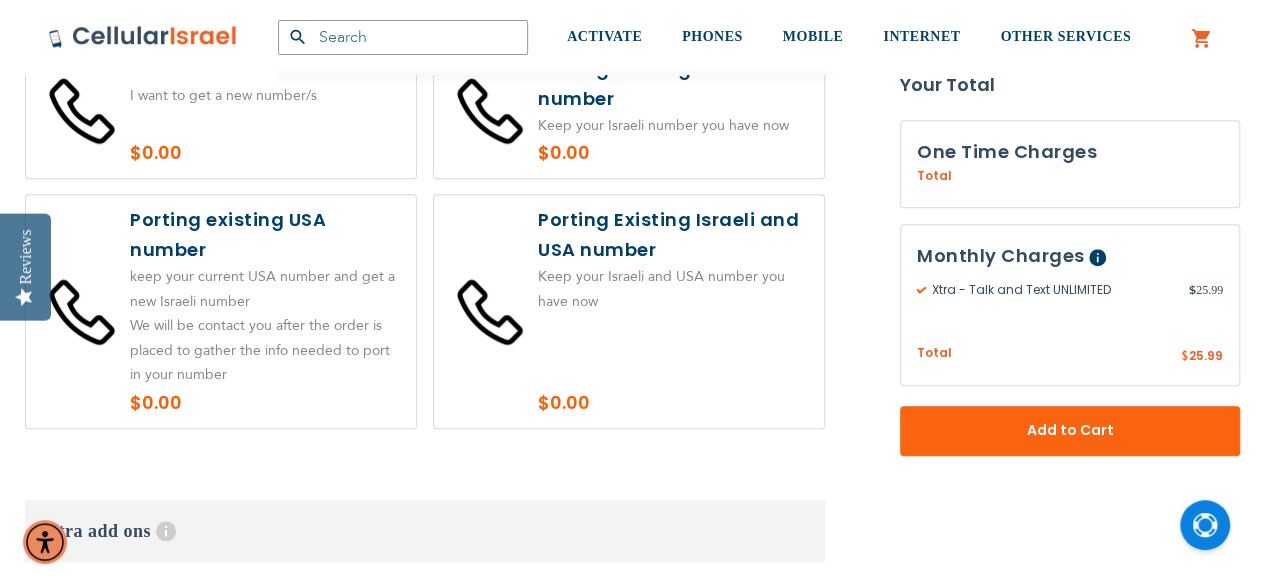 click at bounding box center (629, 311) 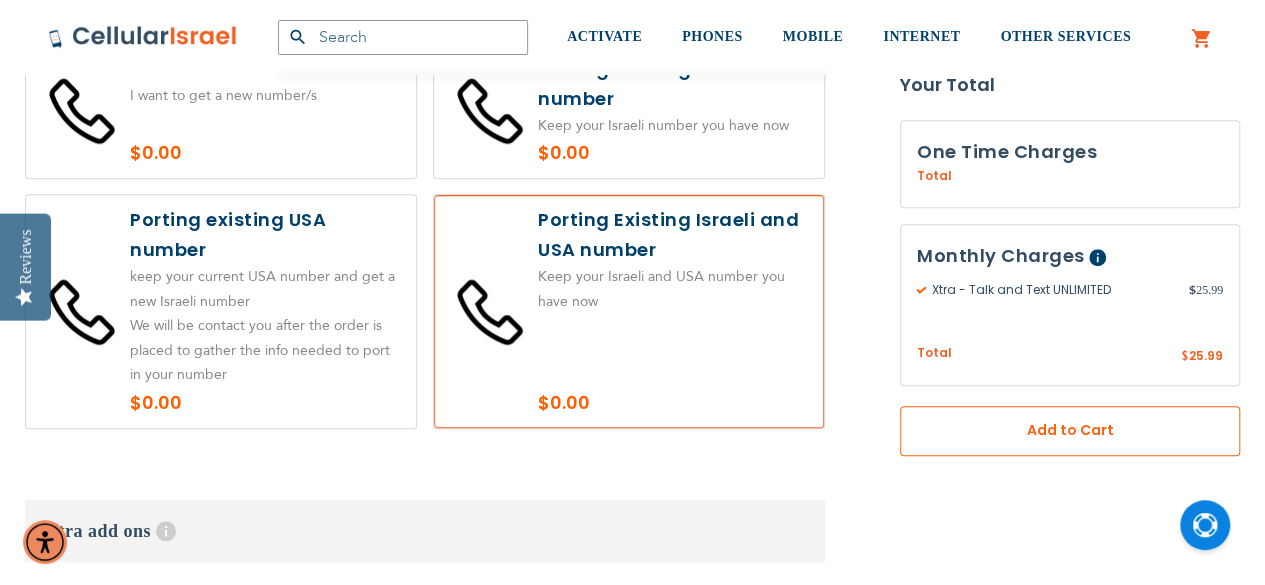 click on "Add to Cart" at bounding box center [1070, 430] 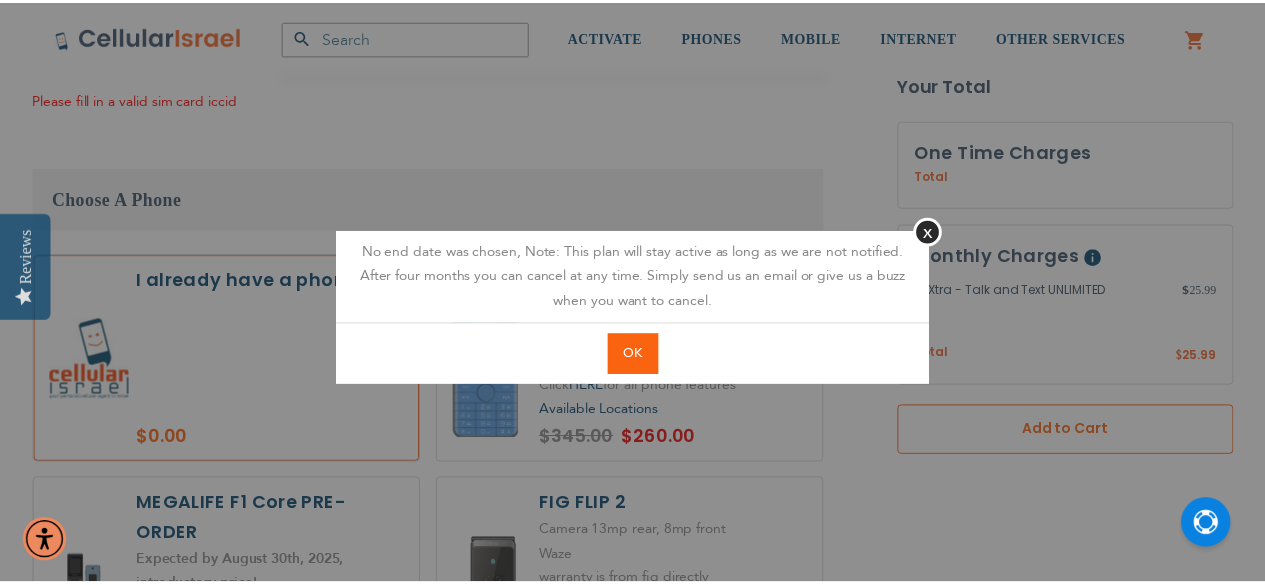 scroll, scrollTop: 2309, scrollLeft: 0, axis: vertical 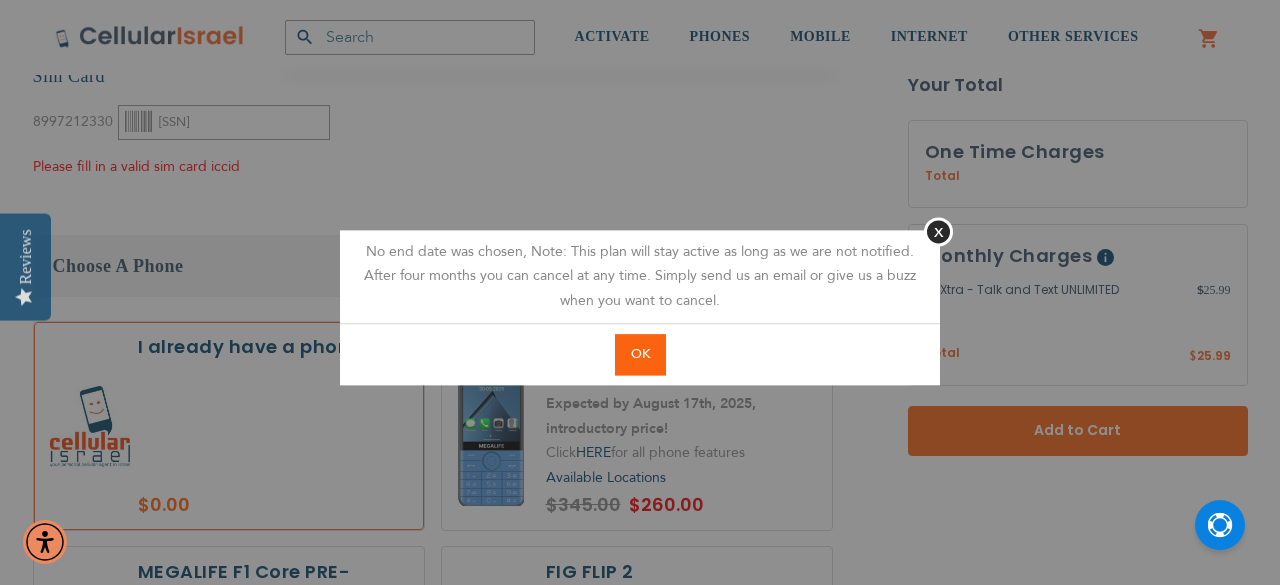 click on "OK" at bounding box center (640, 354) 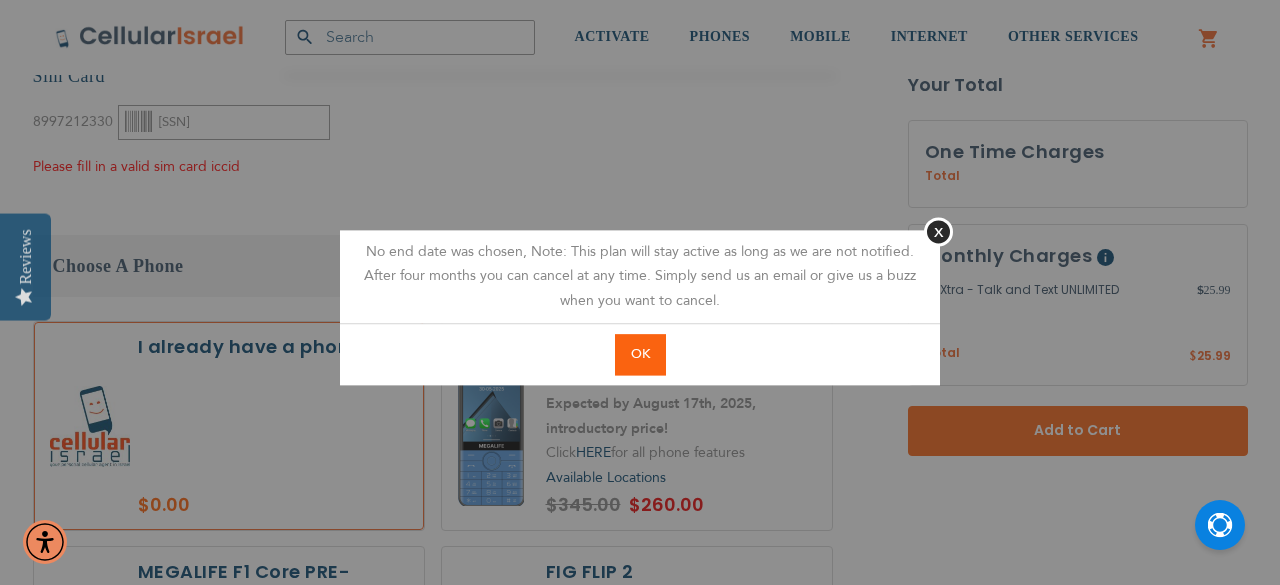 click at bounding box center [640, 292] 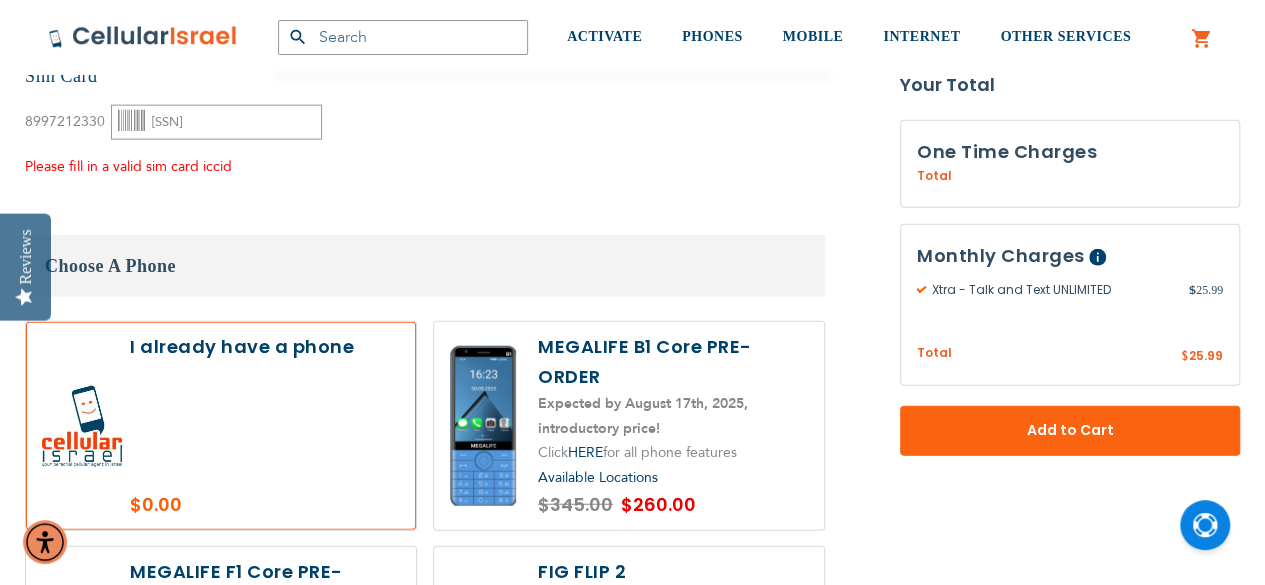 drag, startPoint x: 1068, startPoint y: 425, endPoint x: 1272, endPoint y: 199, distance: 304.4536 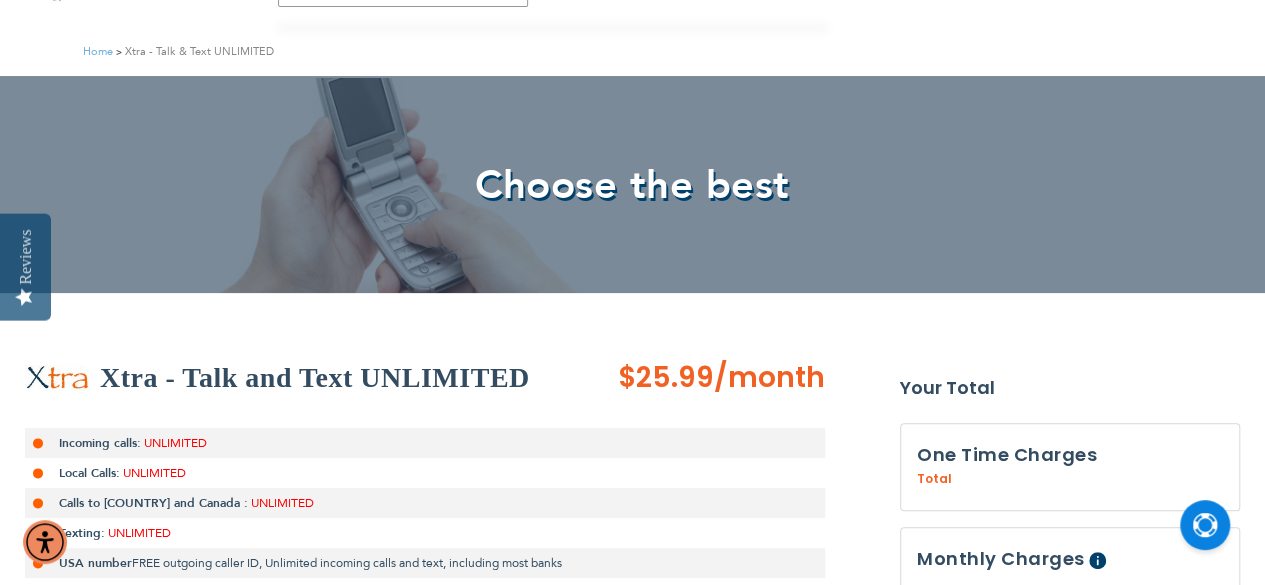 scroll, scrollTop: 0, scrollLeft: 0, axis: both 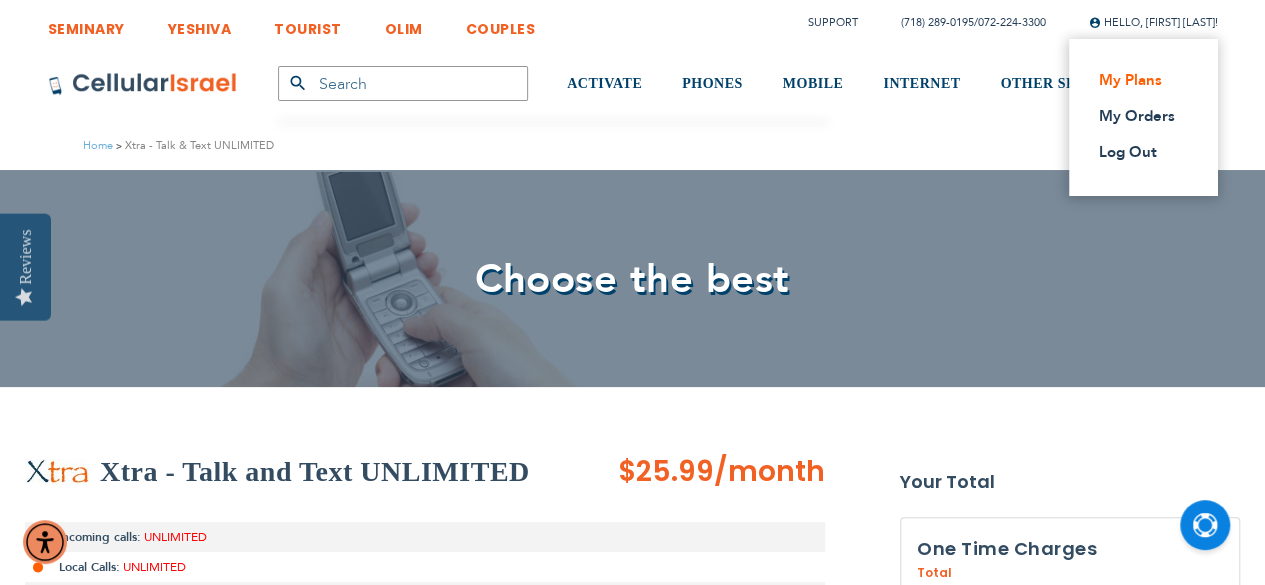 click on "My Plans" at bounding box center [1137, 80] 